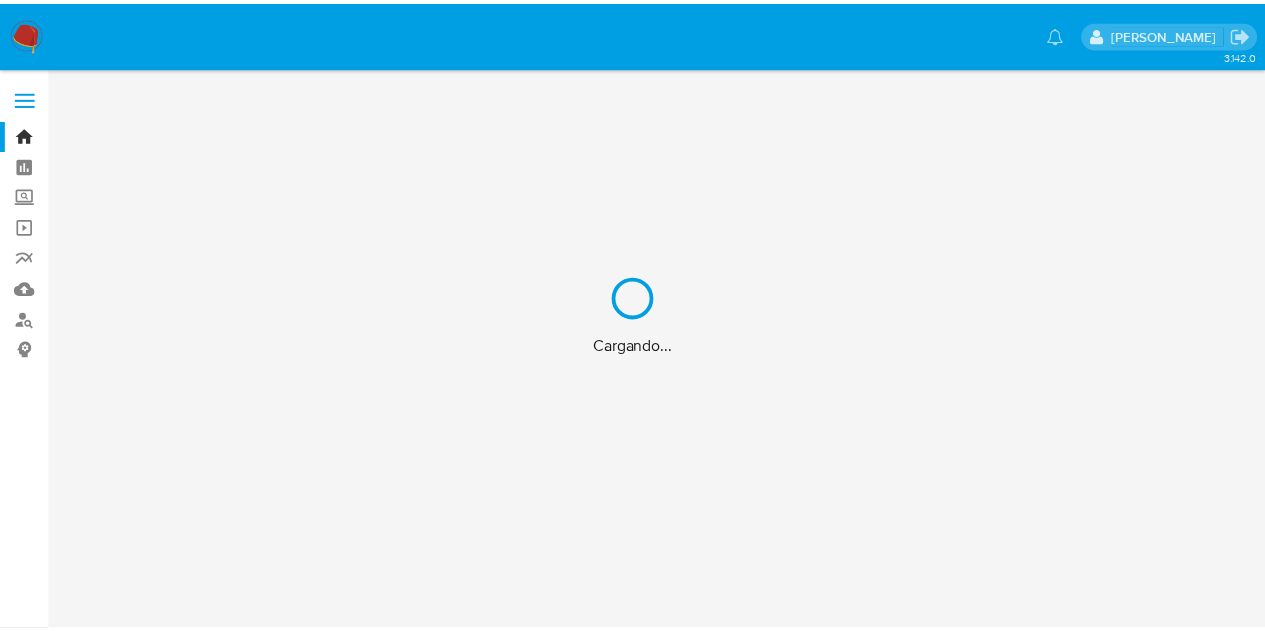scroll, scrollTop: 0, scrollLeft: 0, axis: both 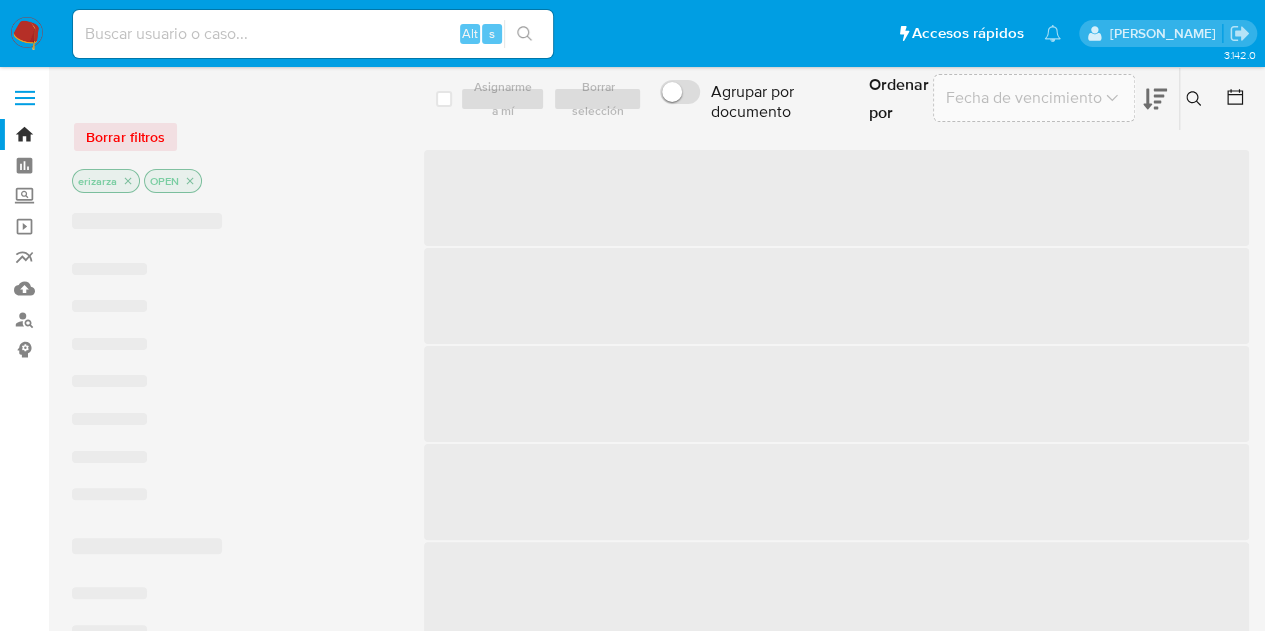 click at bounding box center (313, 34) 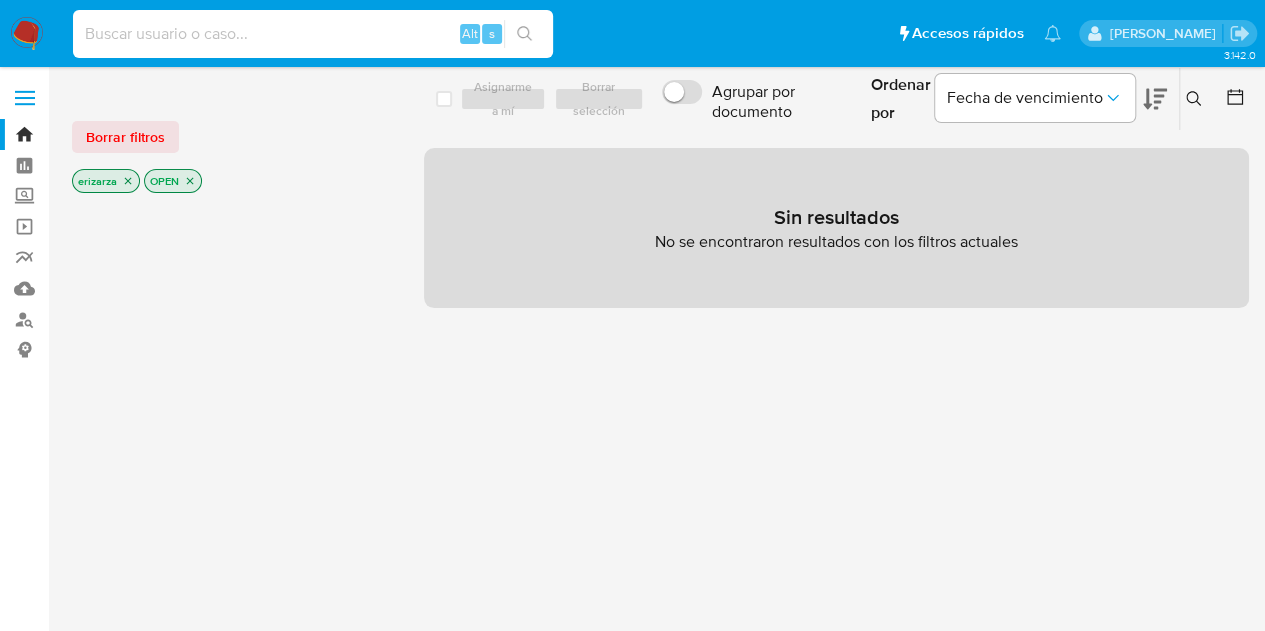 paste on "EYS" 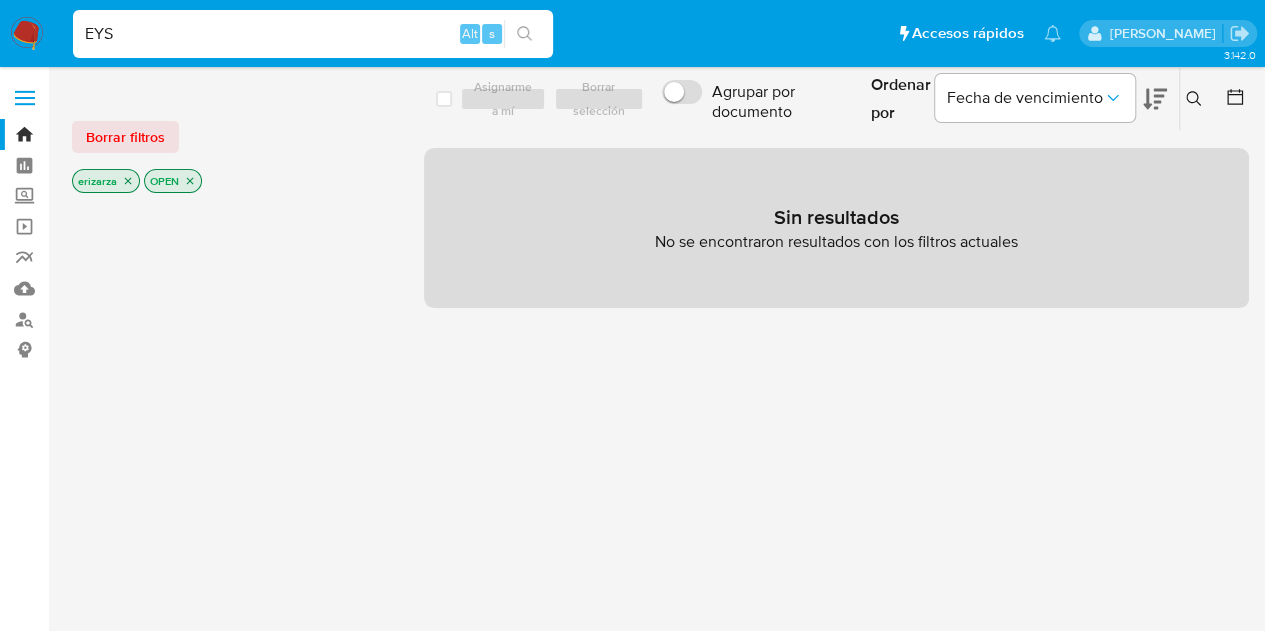 drag, startPoint x: 145, startPoint y: 25, endPoint x: 72, endPoint y: 19, distance: 73.24616 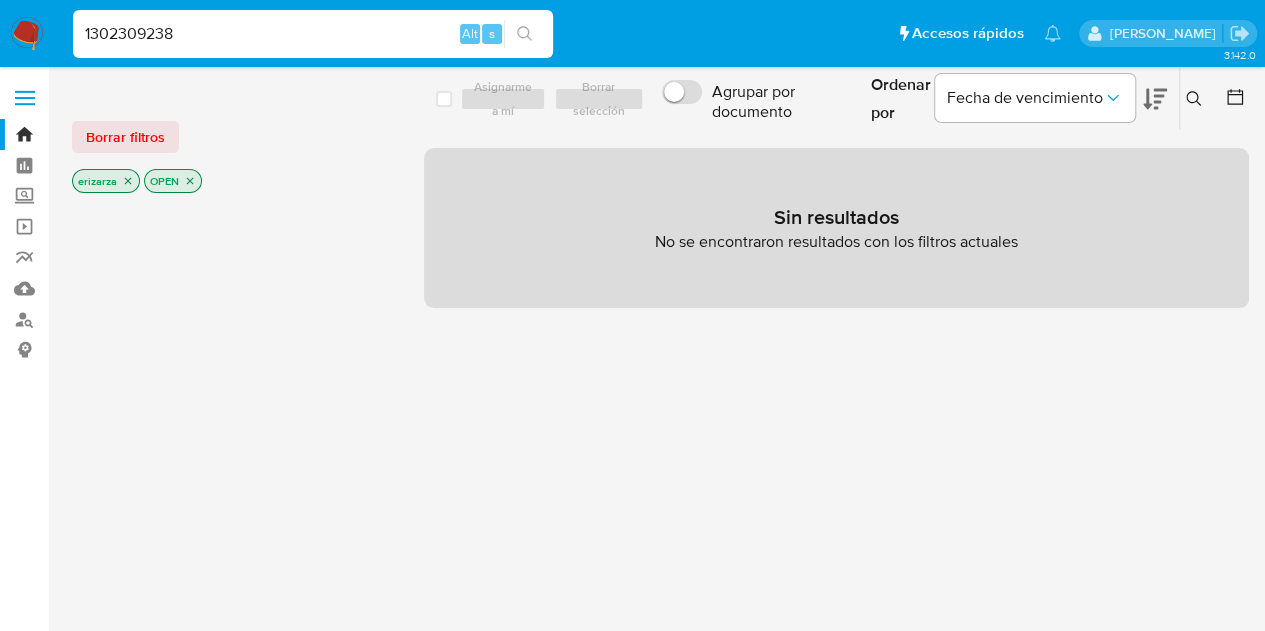 type on "1302309238" 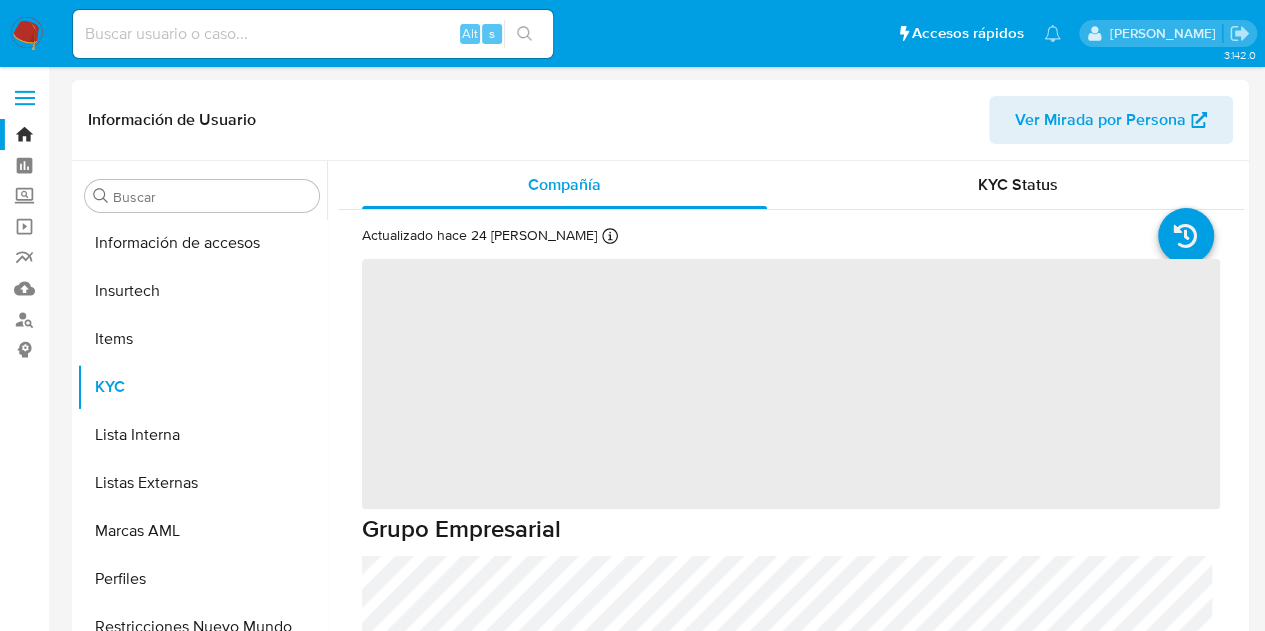 scroll, scrollTop: 797, scrollLeft: 0, axis: vertical 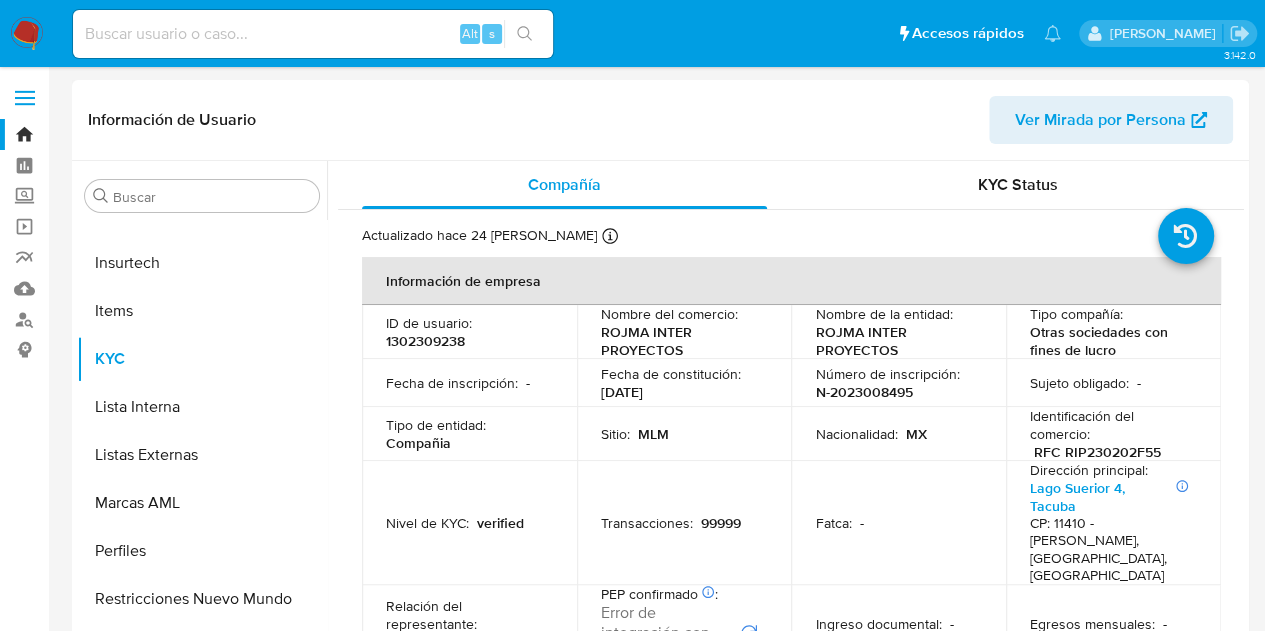 select on "10" 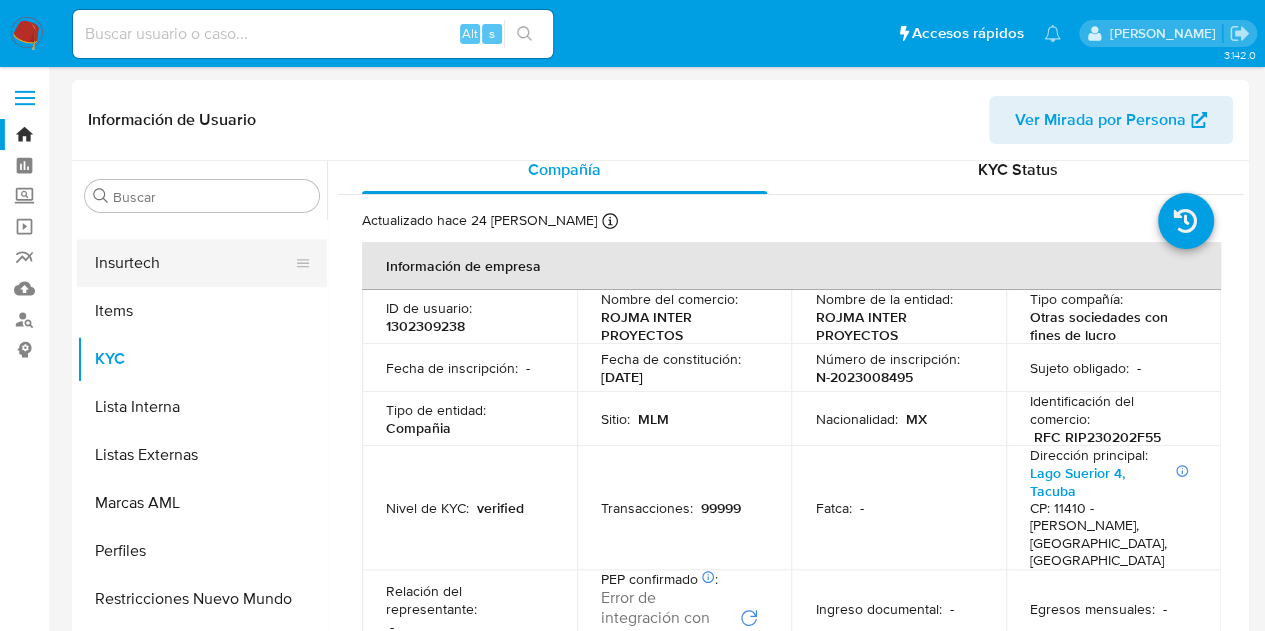 scroll, scrollTop: 0, scrollLeft: 0, axis: both 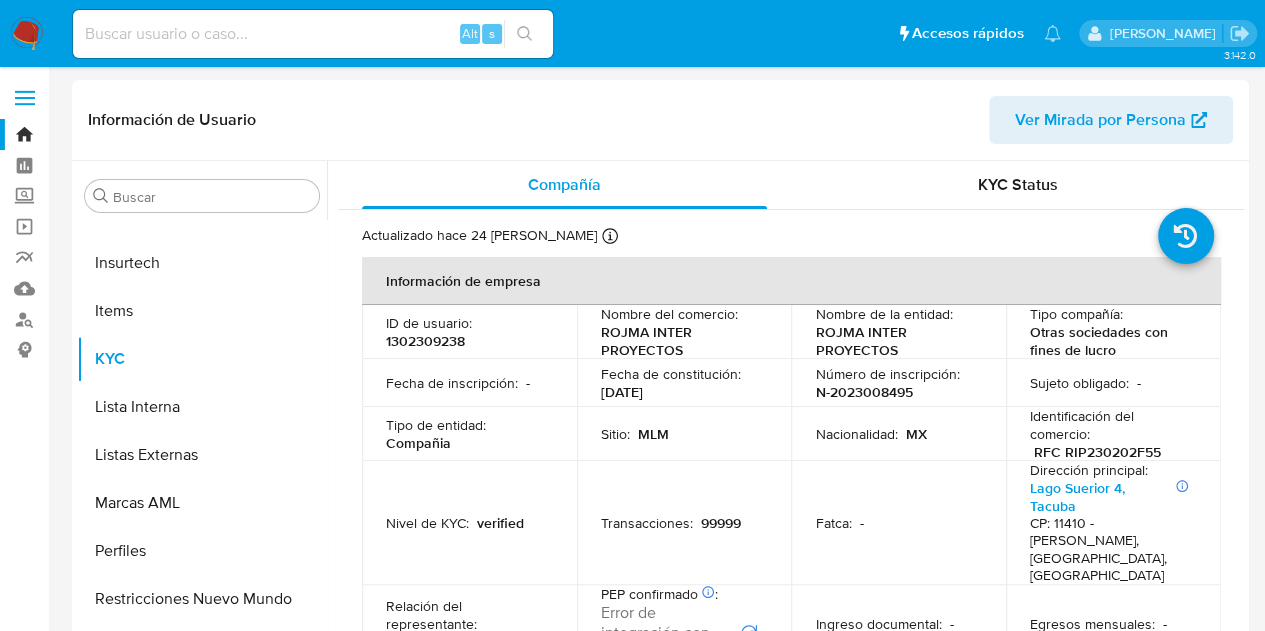 click at bounding box center (313, 34) 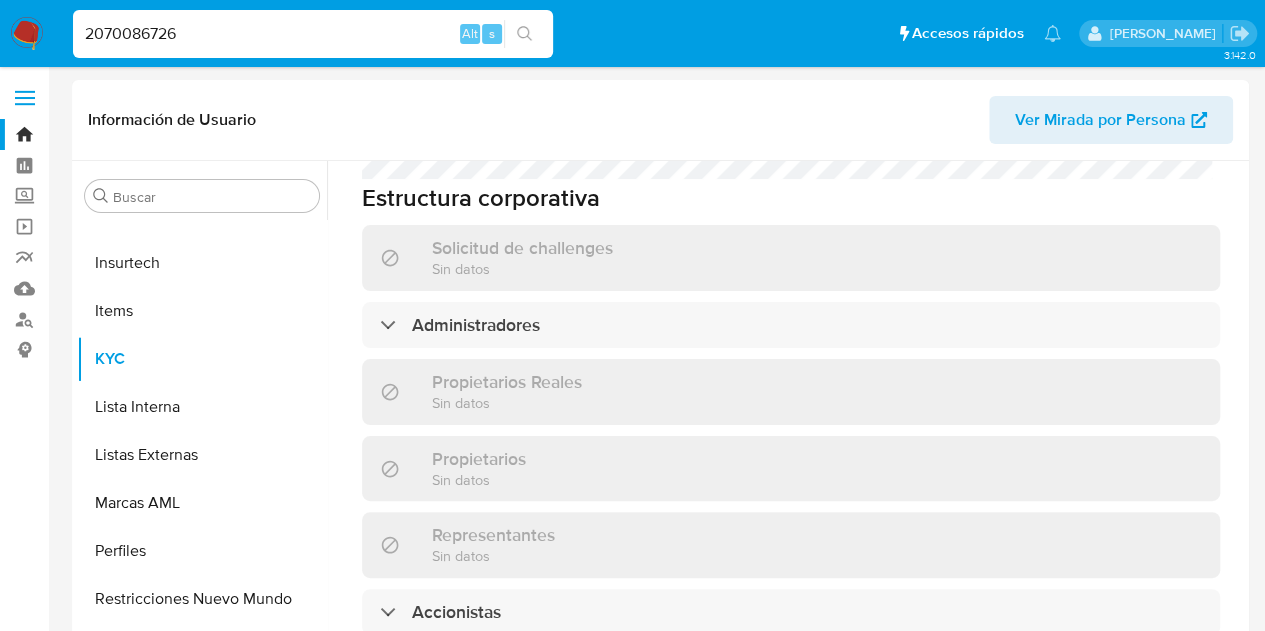 scroll, scrollTop: 1641, scrollLeft: 0, axis: vertical 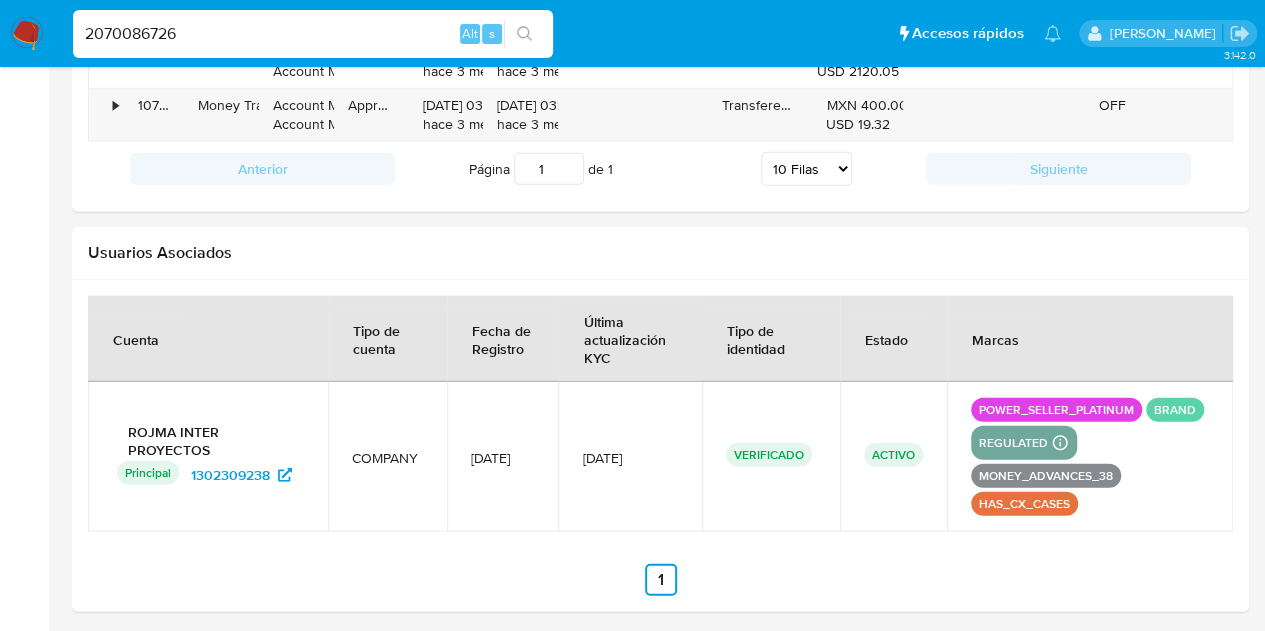 type on "2070086726" 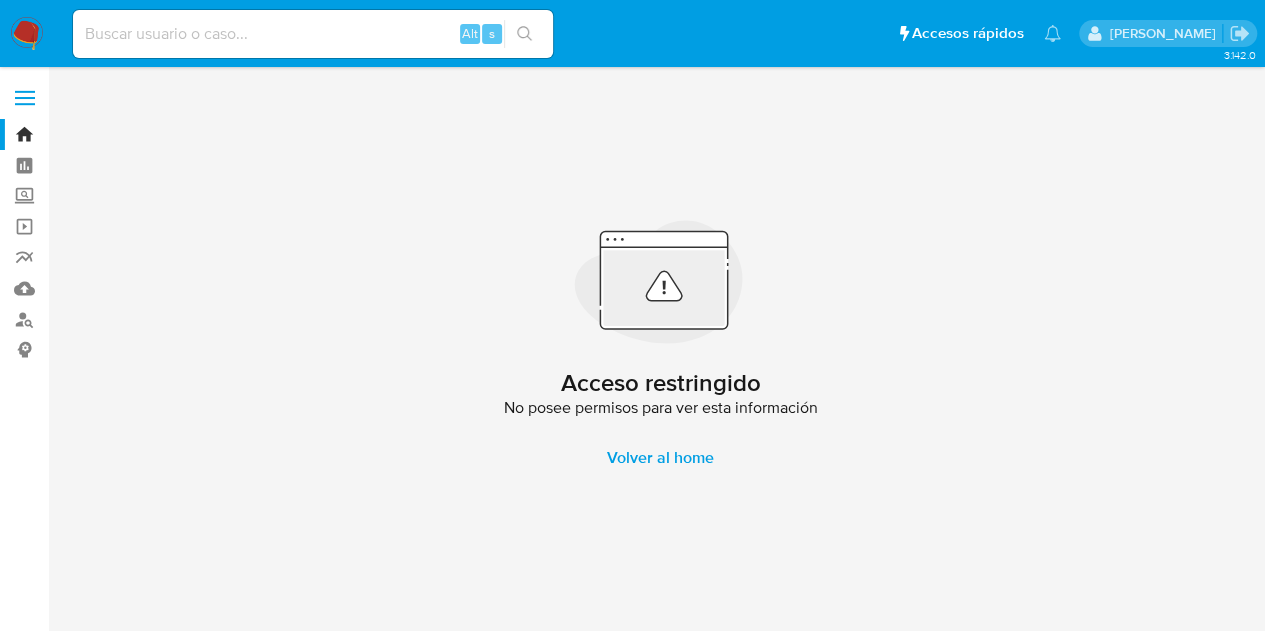 scroll, scrollTop: 0, scrollLeft: 0, axis: both 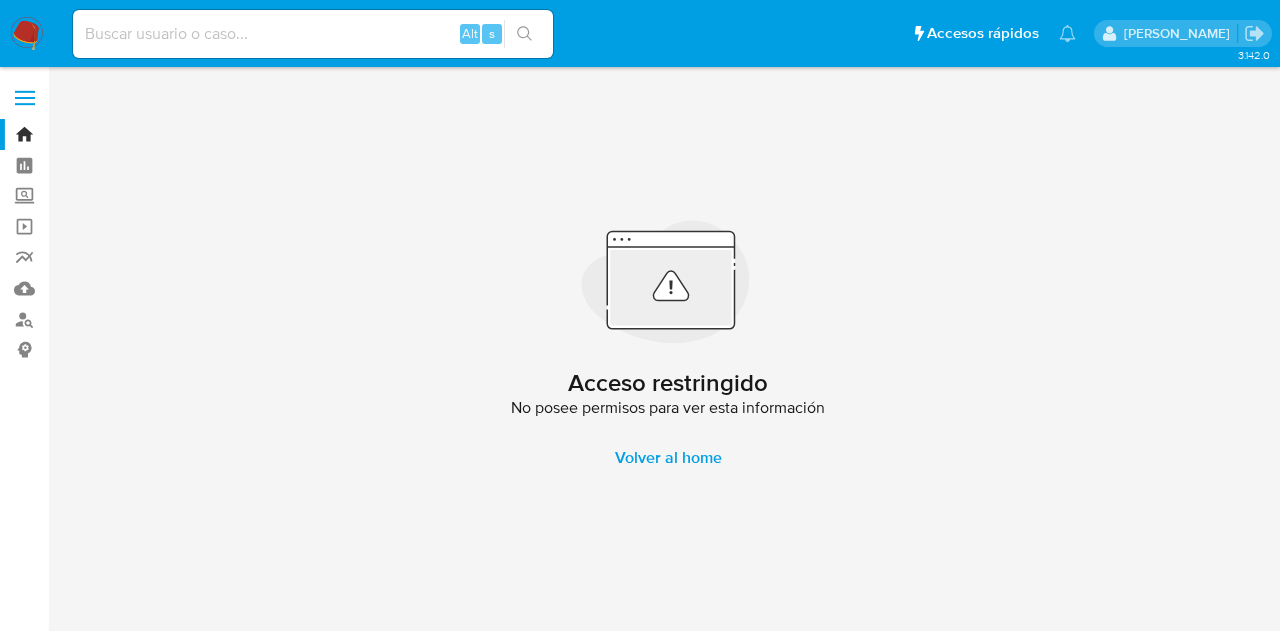 click at bounding box center [313, 34] 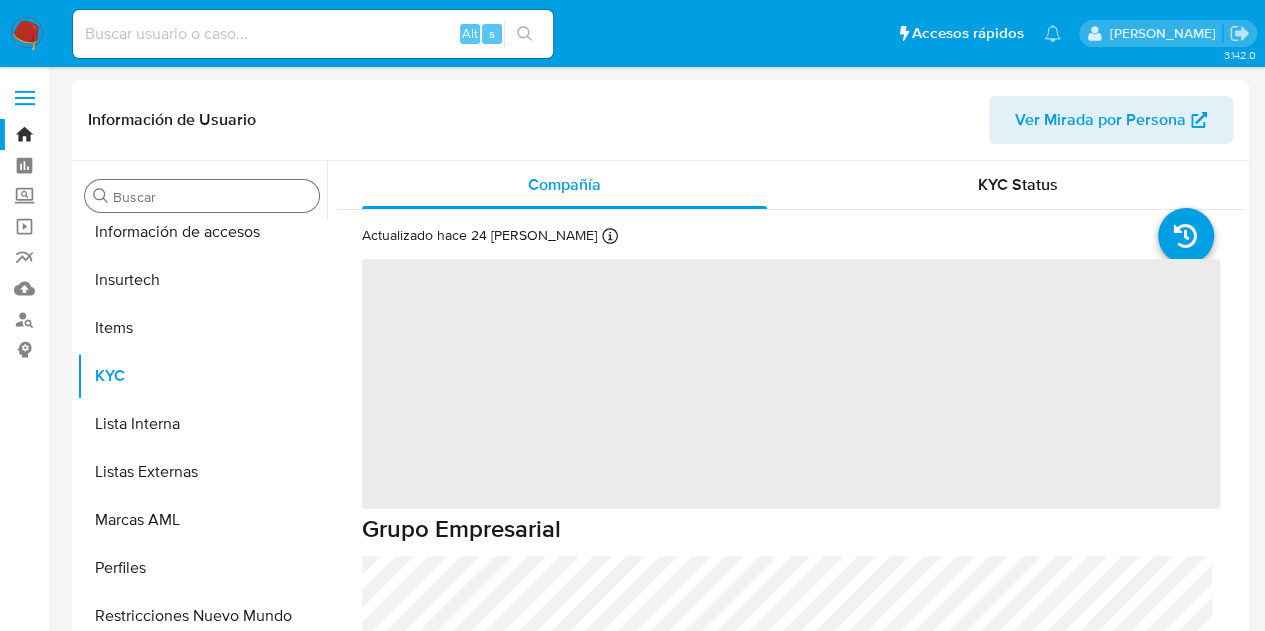 scroll, scrollTop: 797, scrollLeft: 0, axis: vertical 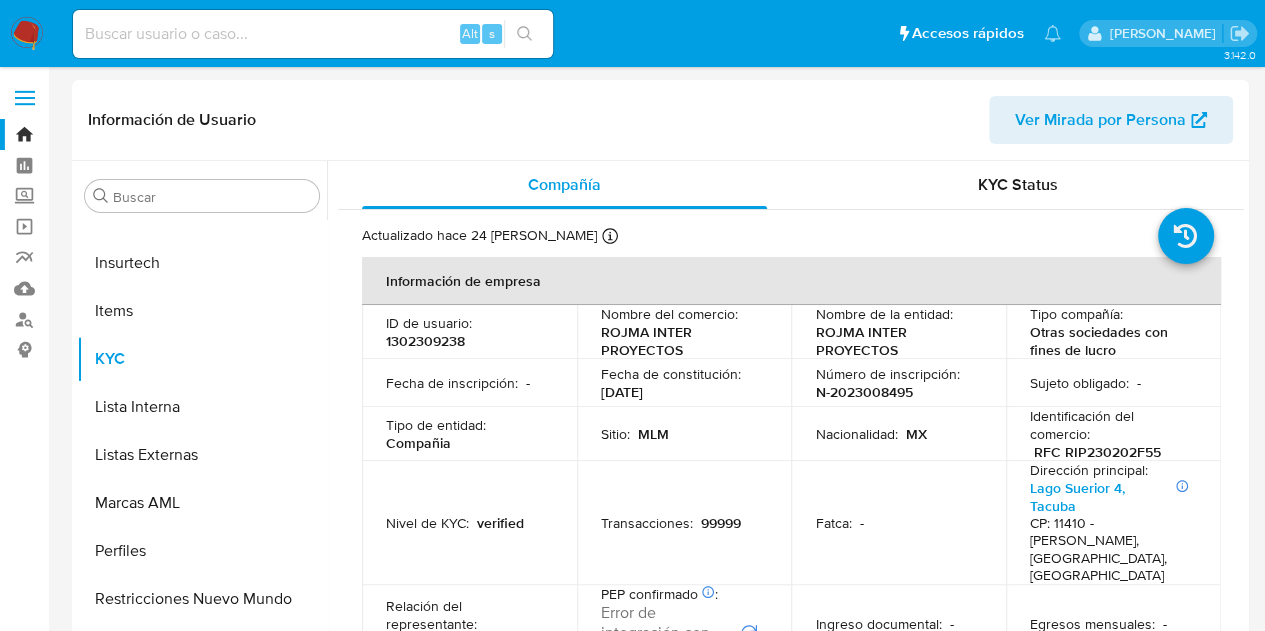 select on "10" 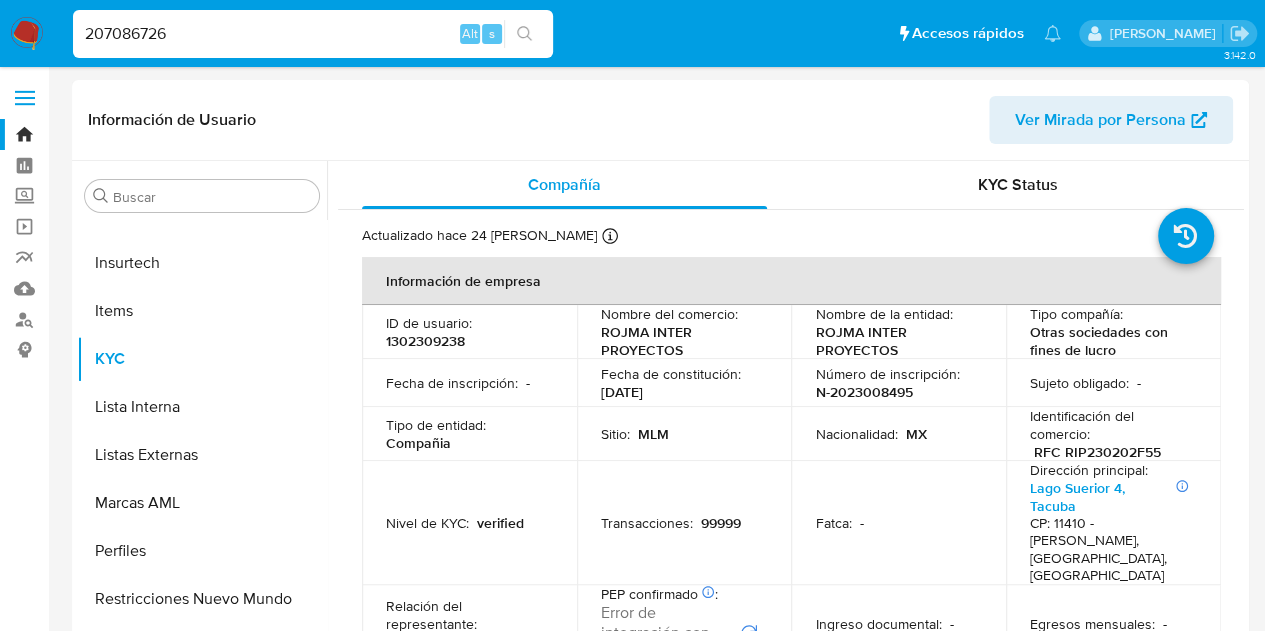 type on "207086726" 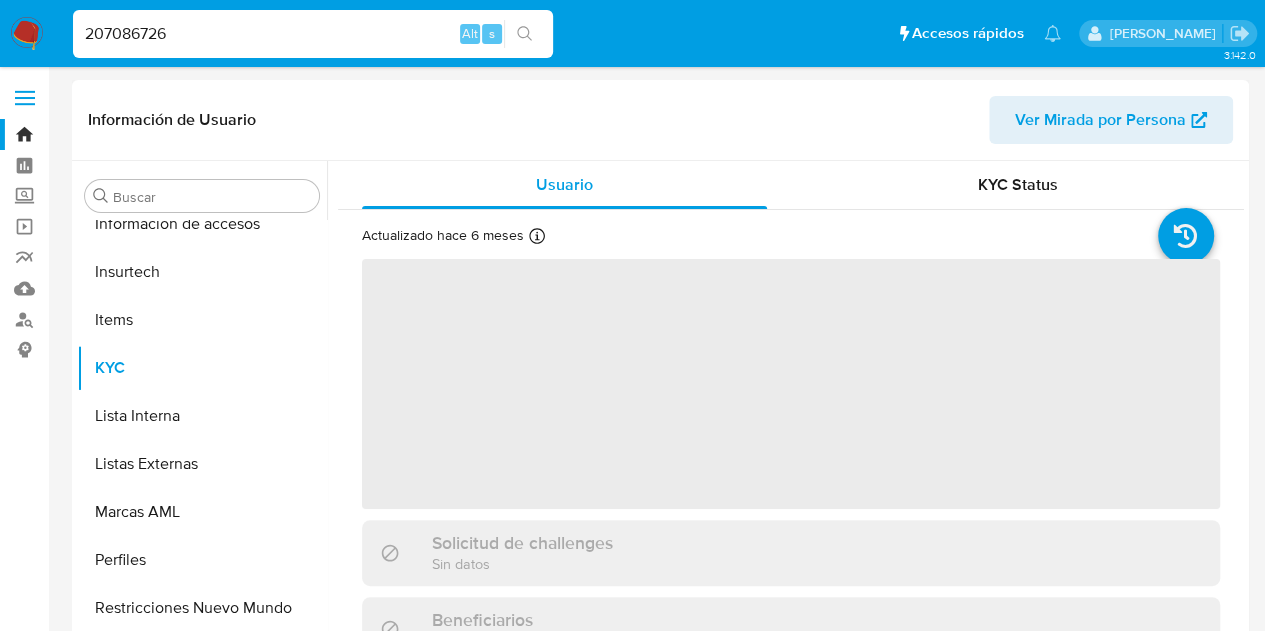 scroll, scrollTop: 797, scrollLeft: 0, axis: vertical 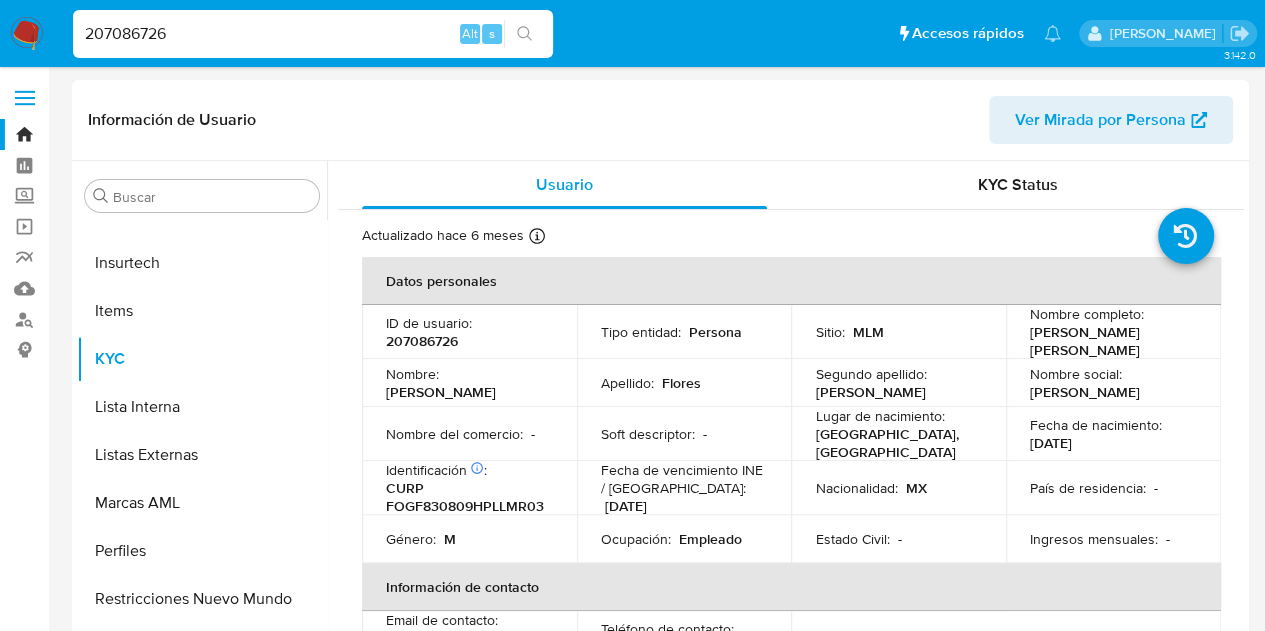 select on "10" 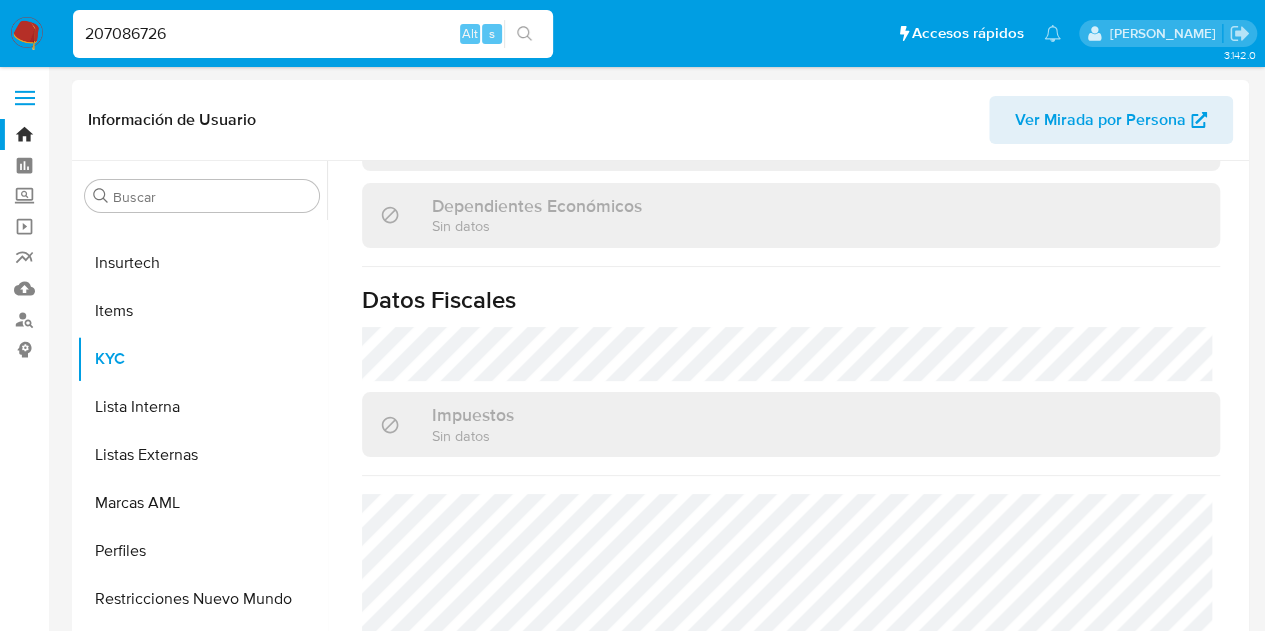 scroll, scrollTop: 1298, scrollLeft: 0, axis: vertical 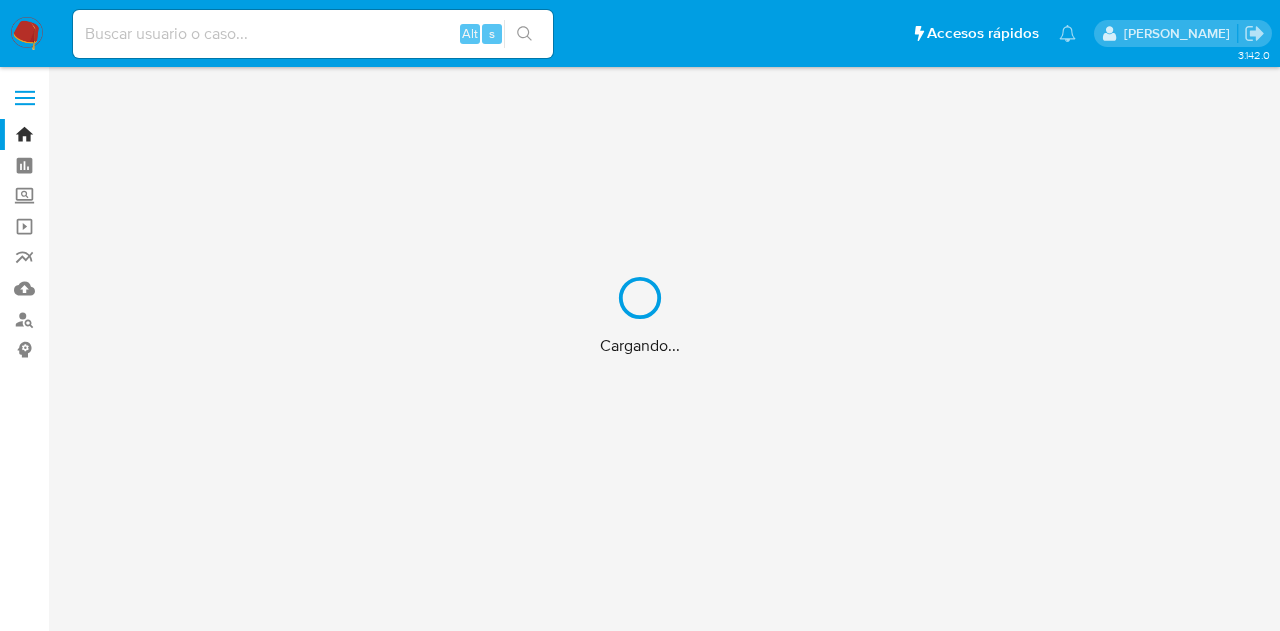 click on "Cargando..." at bounding box center (640, 315) 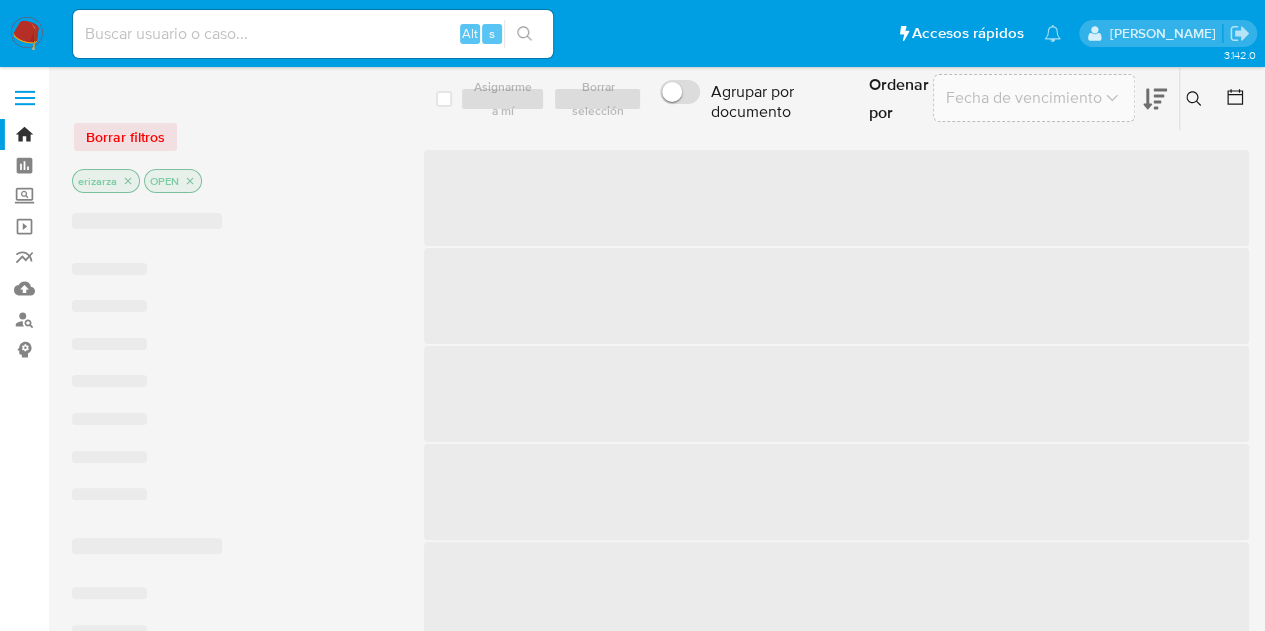 click at bounding box center (313, 34) 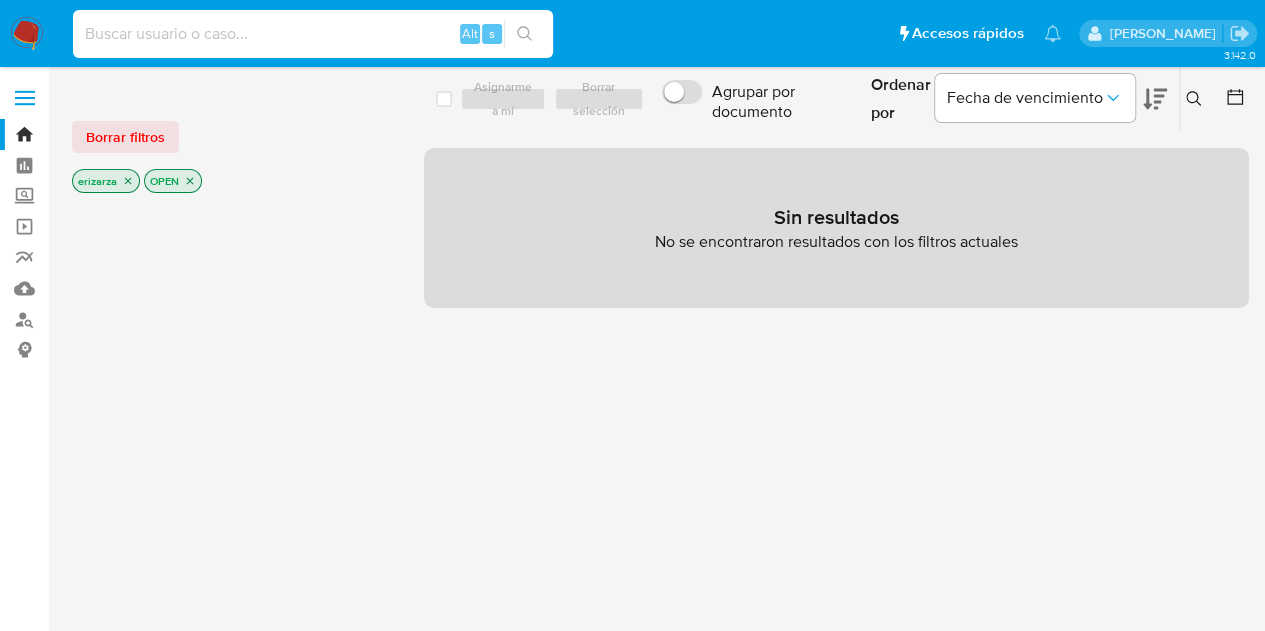 paste on "1840023659" 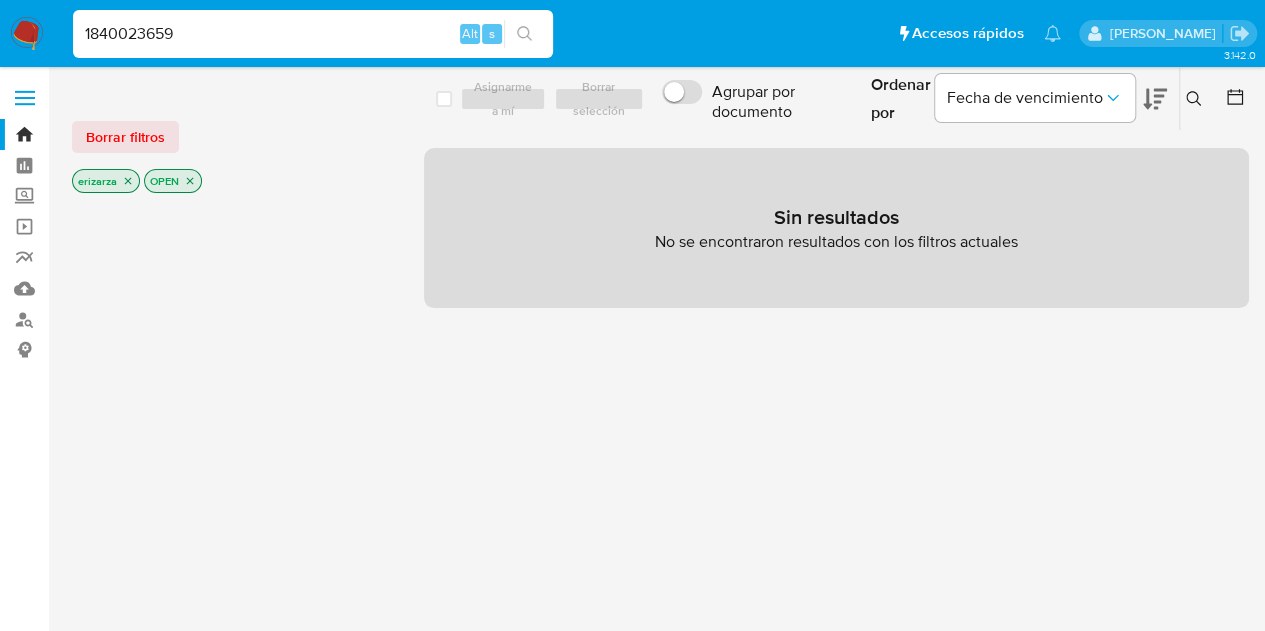 type on "1840023659" 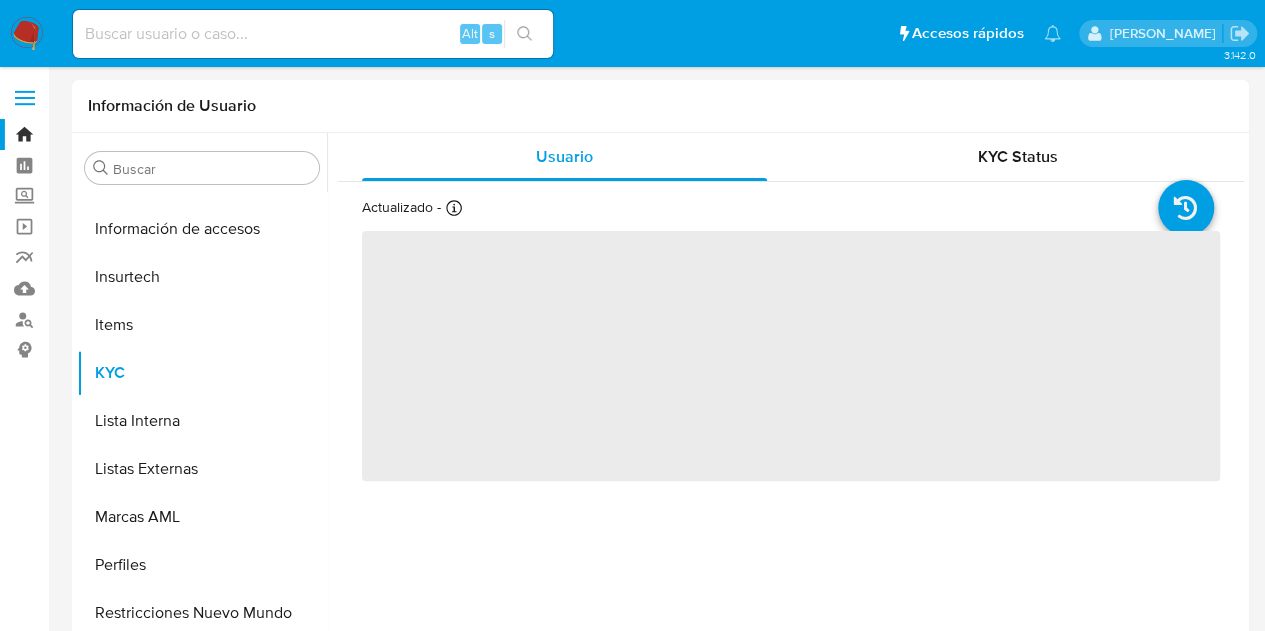 scroll, scrollTop: 797, scrollLeft: 0, axis: vertical 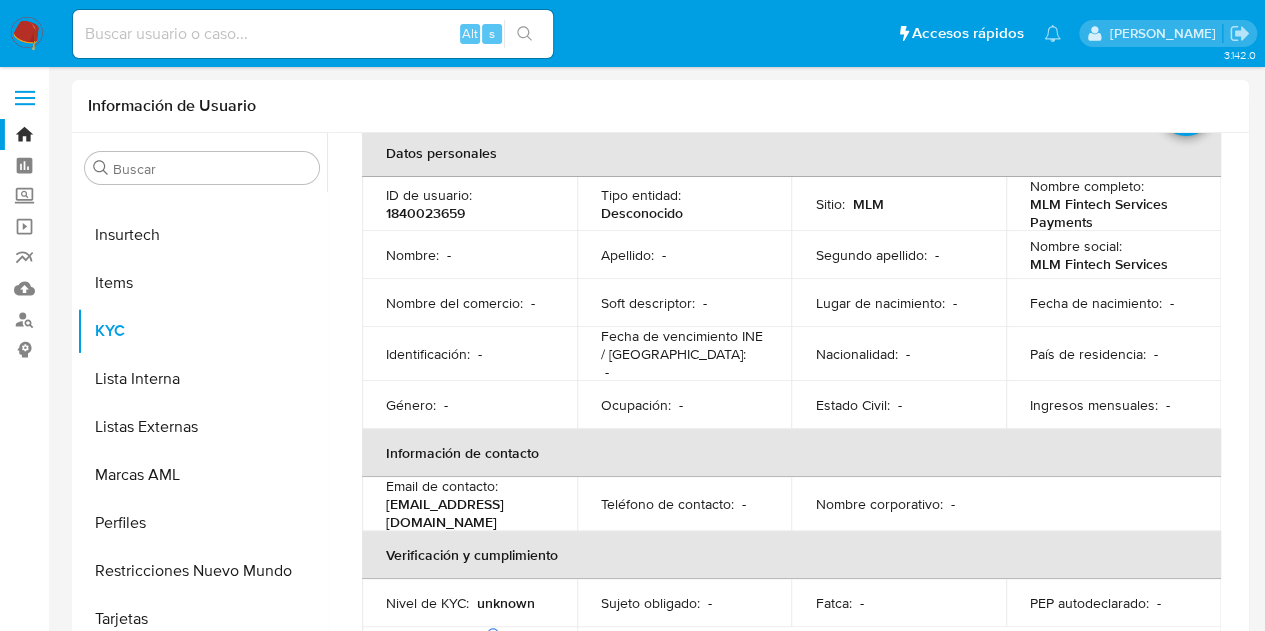 select on "10" 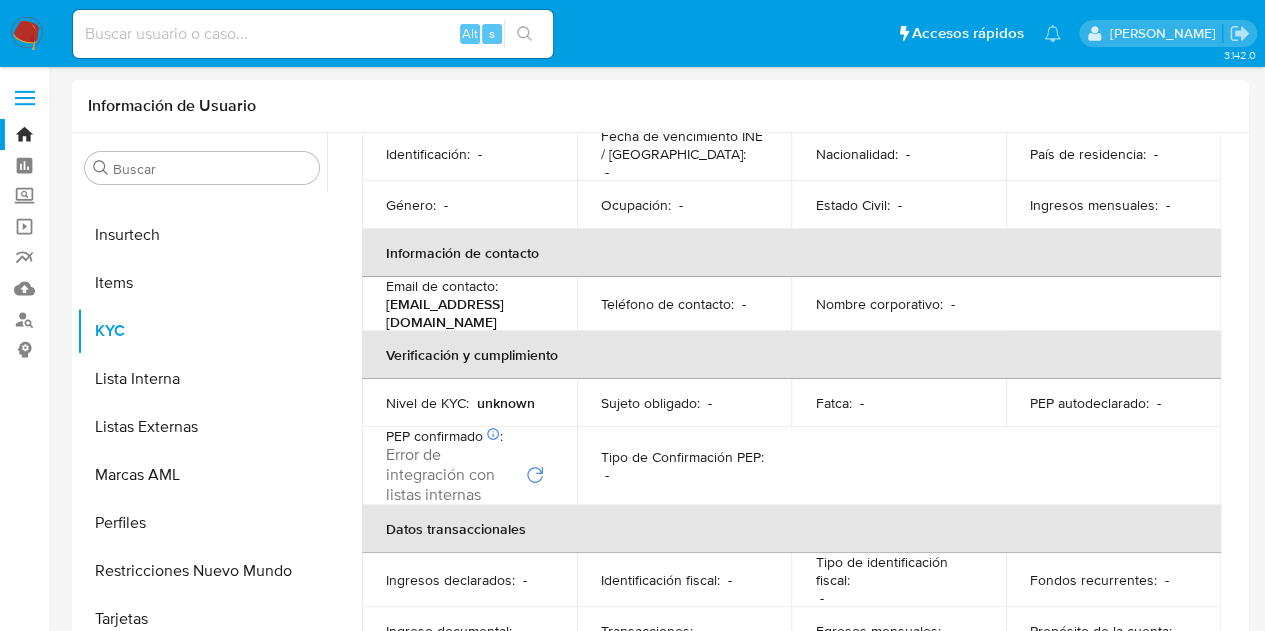 scroll, scrollTop: 384, scrollLeft: 0, axis: vertical 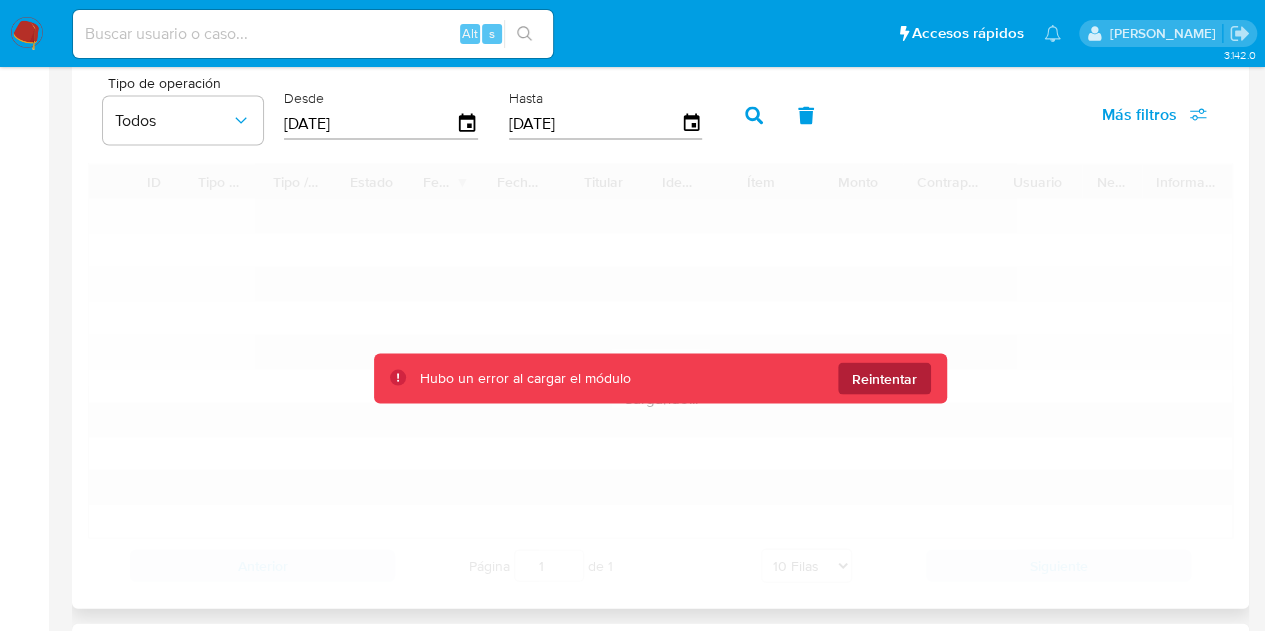 click on "Reintentar" at bounding box center (884, 379) 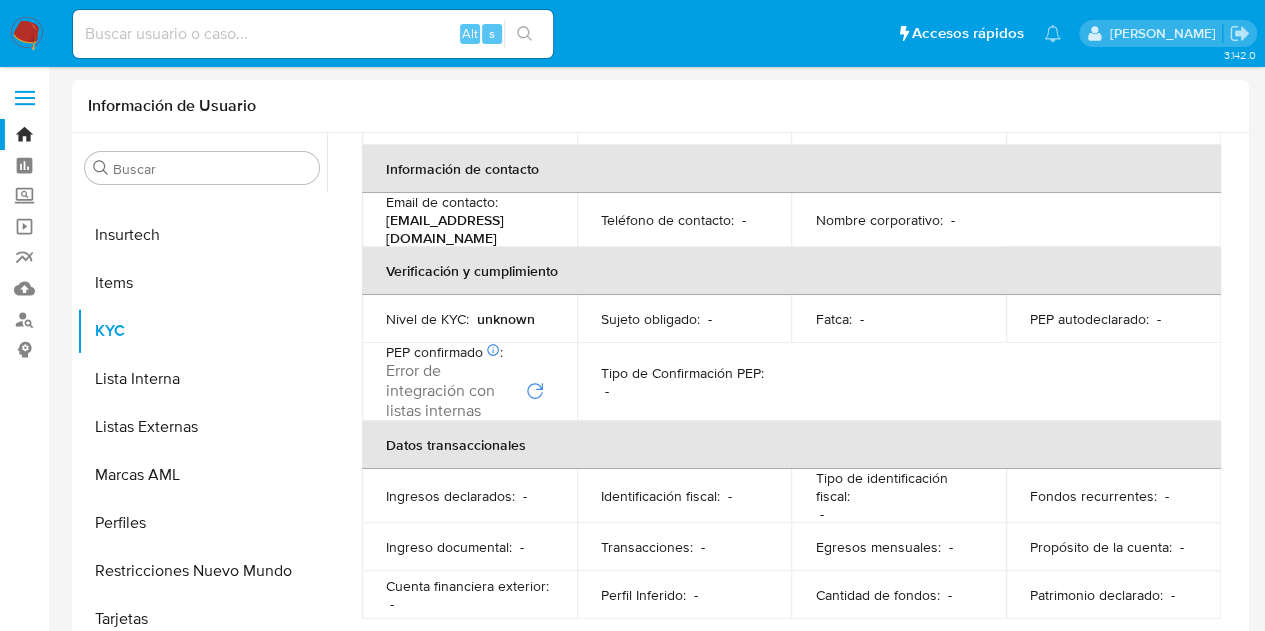 scroll, scrollTop: 100, scrollLeft: 0, axis: vertical 